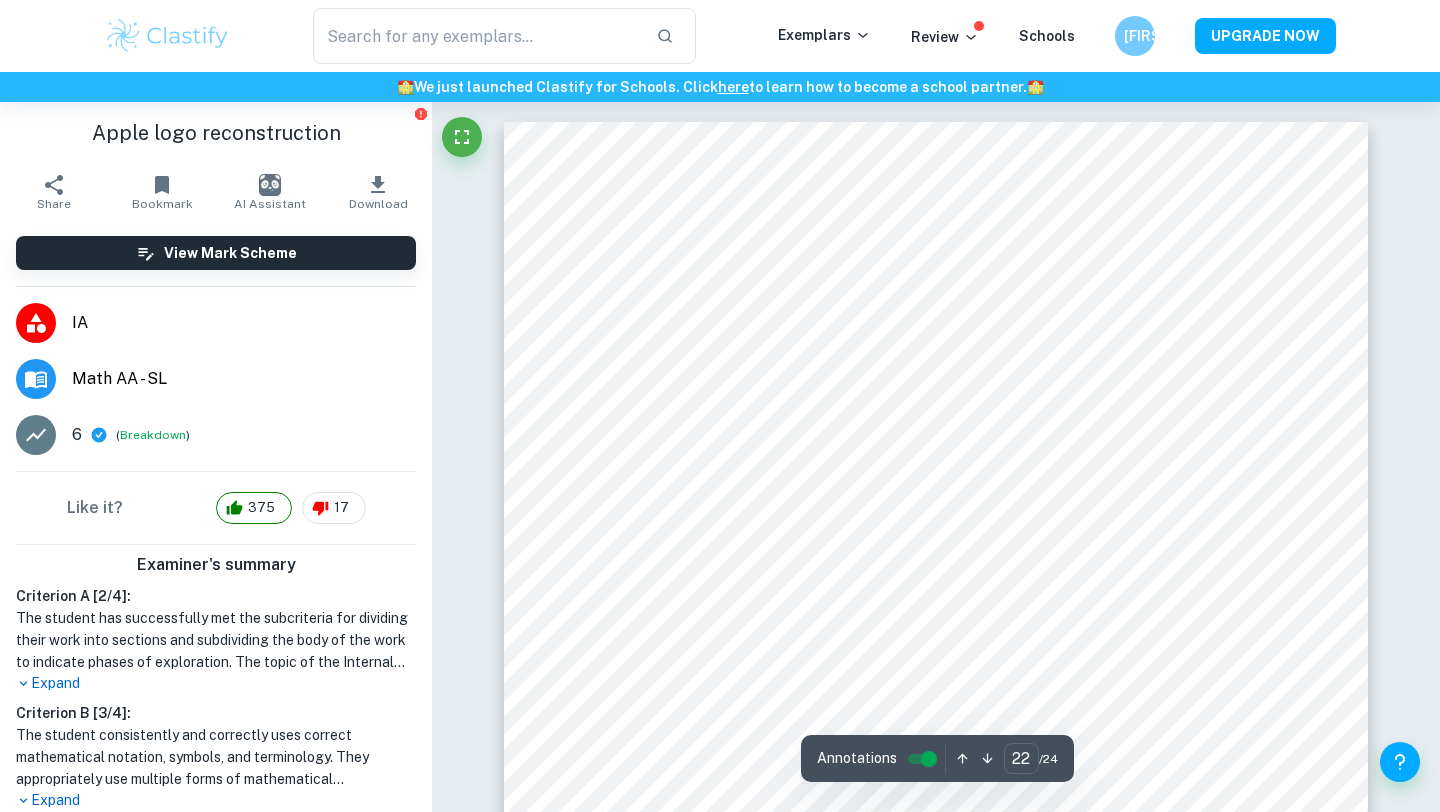 scroll, scrollTop: 27364, scrollLeft: 0, axis: vertical 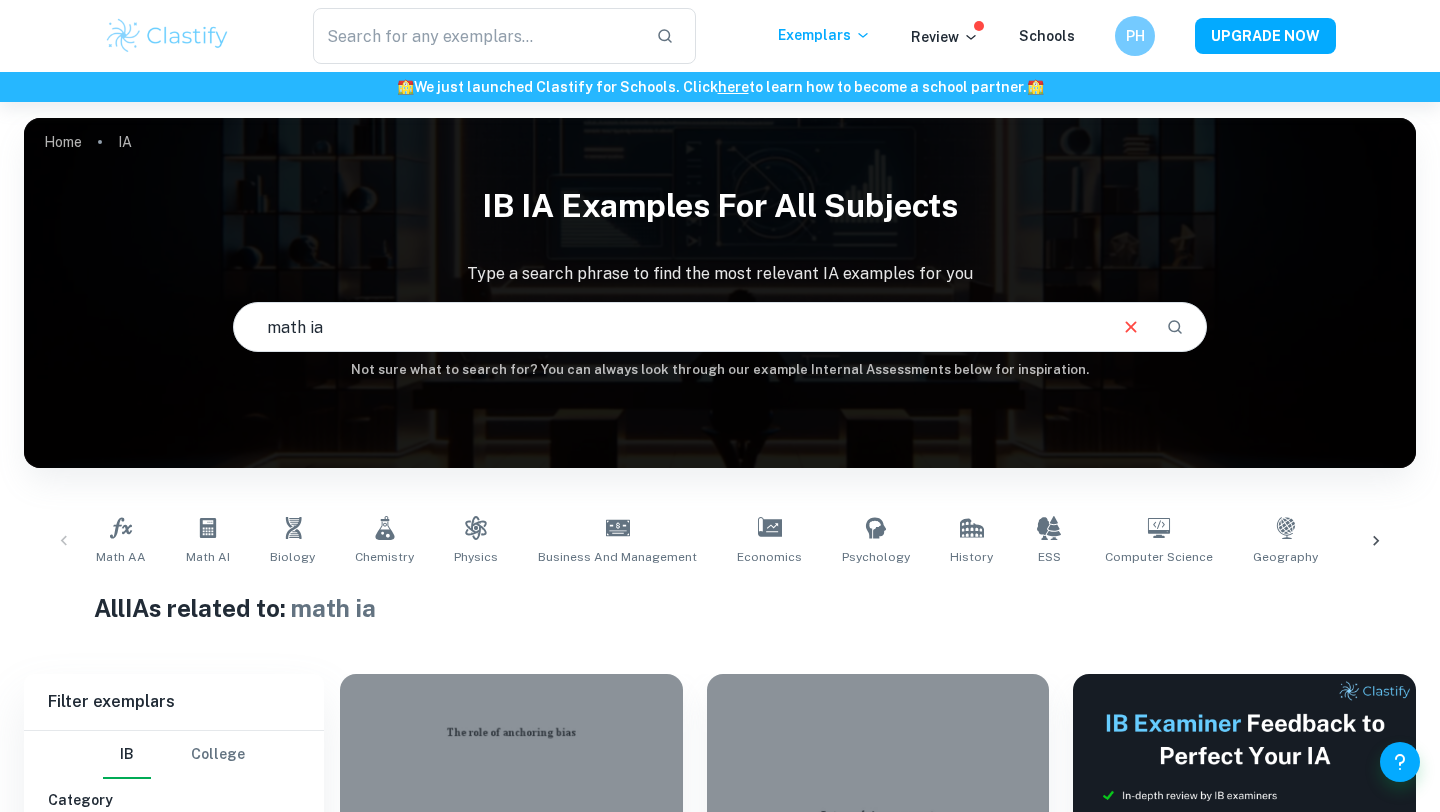 click on "math ia" at bounding box center (669, 327) 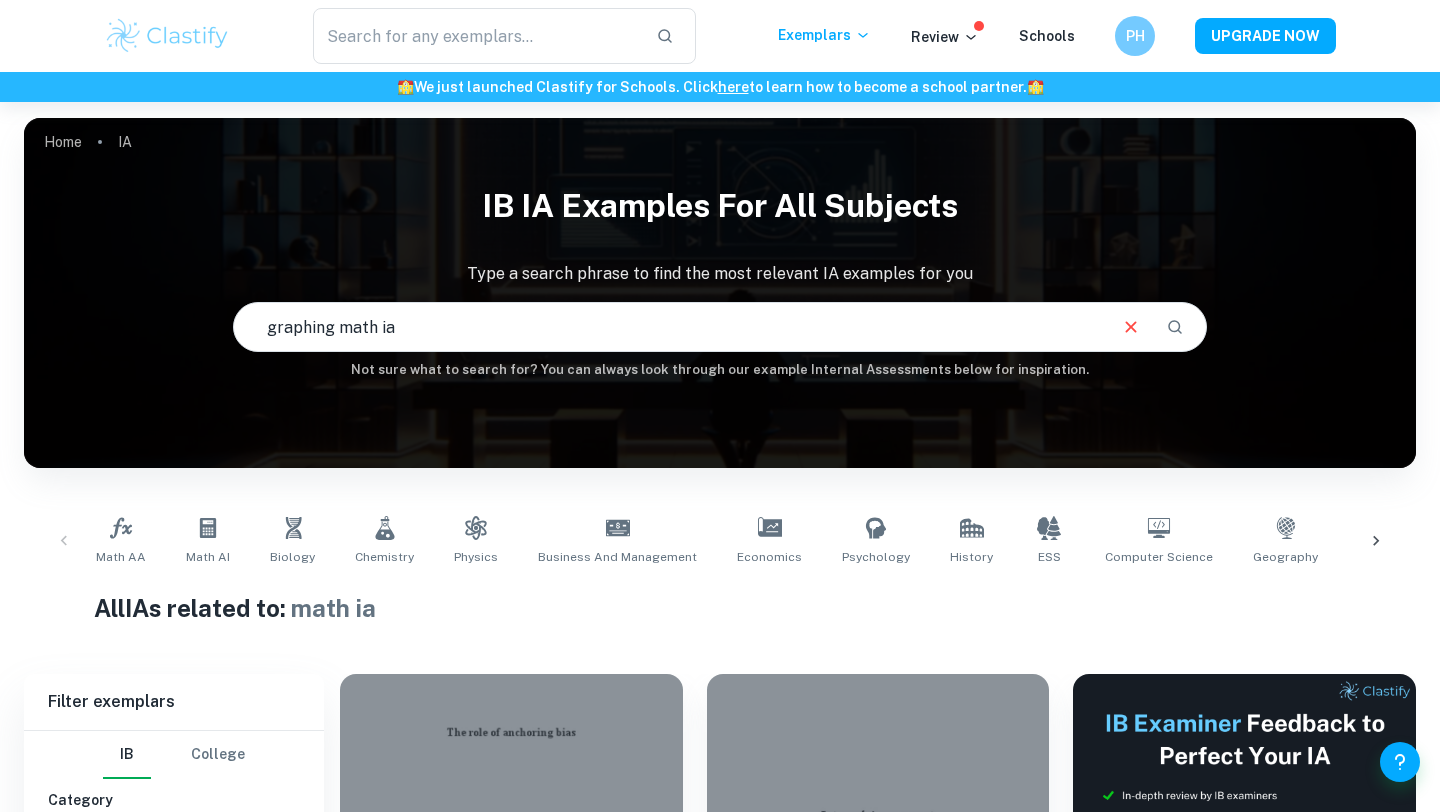 type on "graphing math ia" 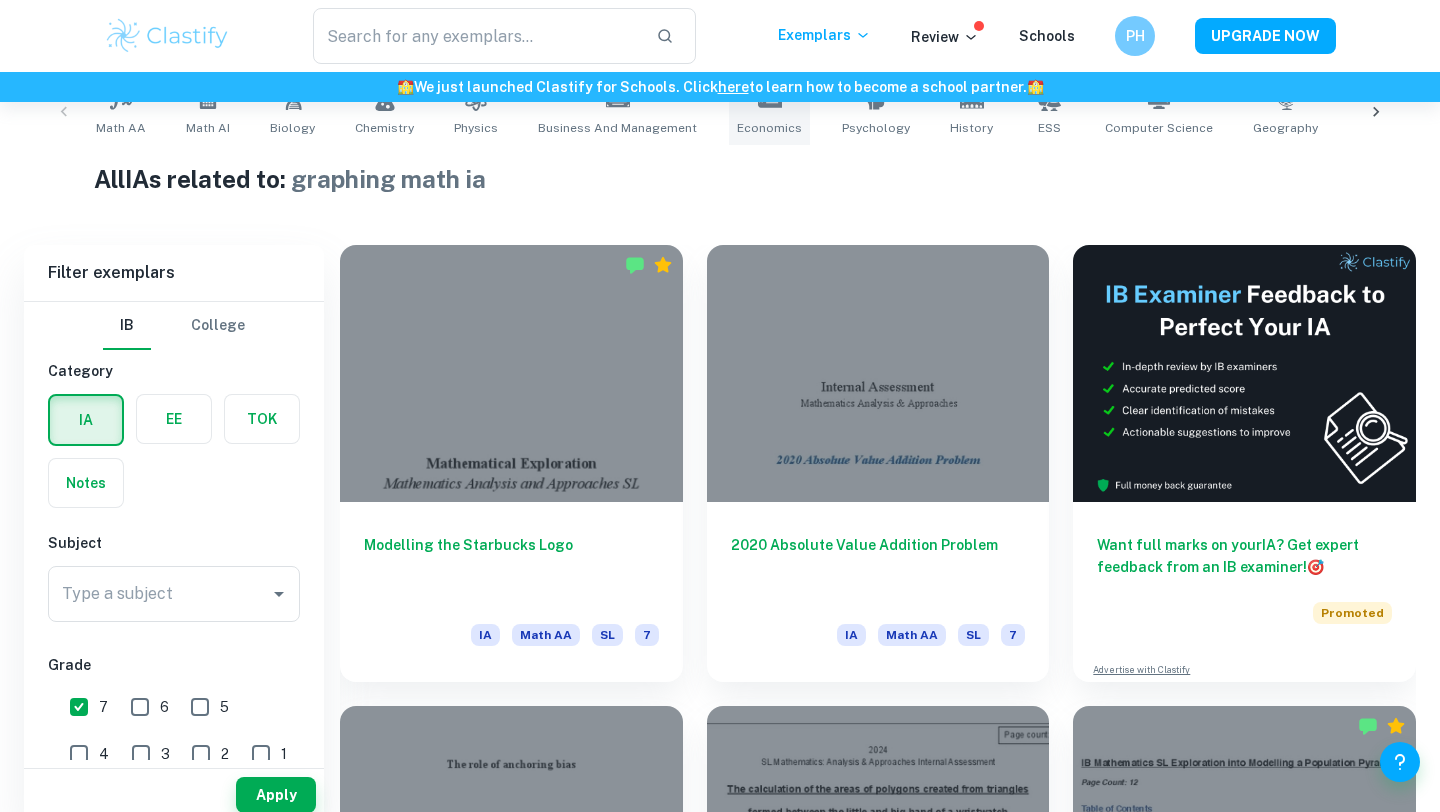 scroll, scrollTop: 447, scrollLeft: 0, axis: vertical 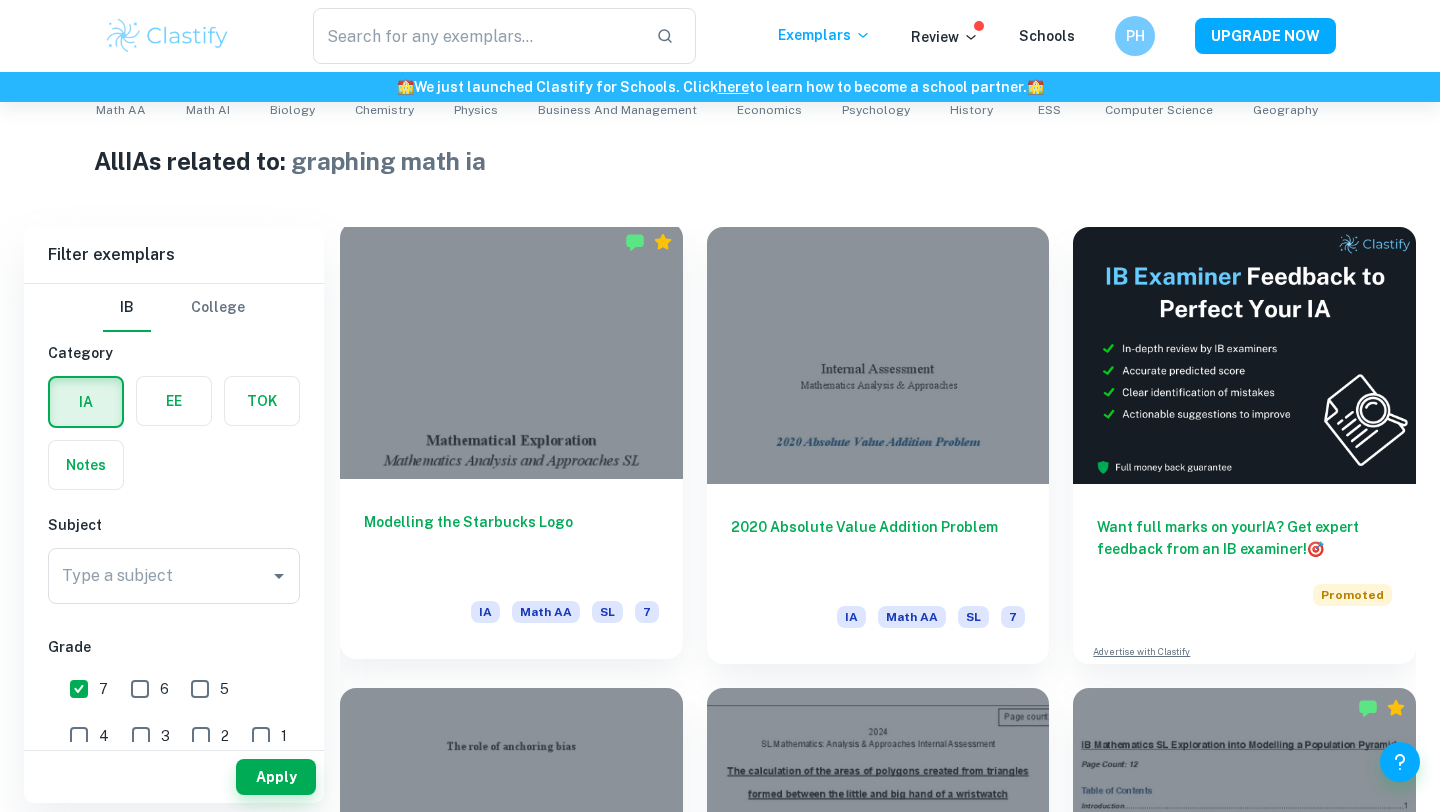 click at bounding box center (511, 350) 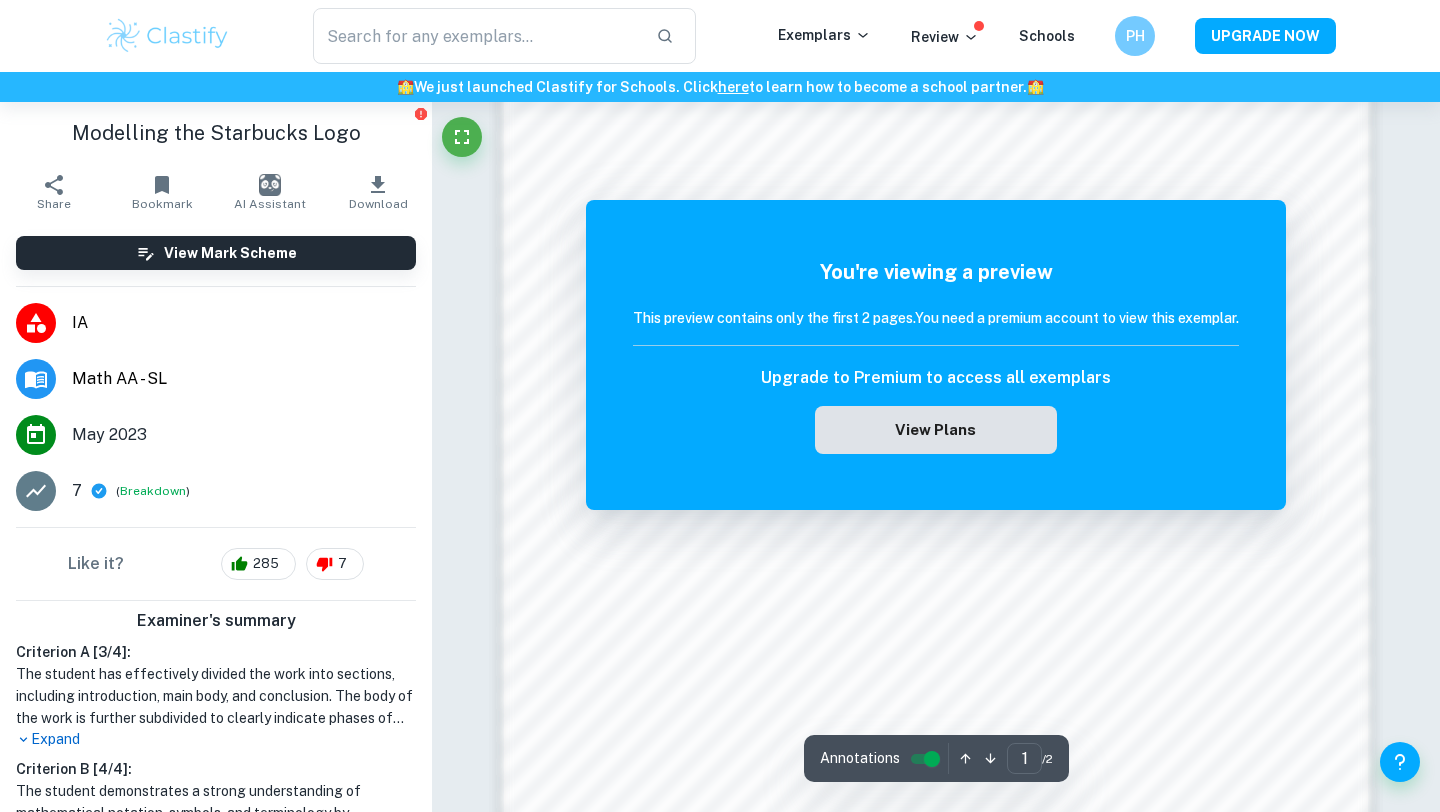 scroll, scrollTop: 1902, scrollLeft: 0, axis: vertical 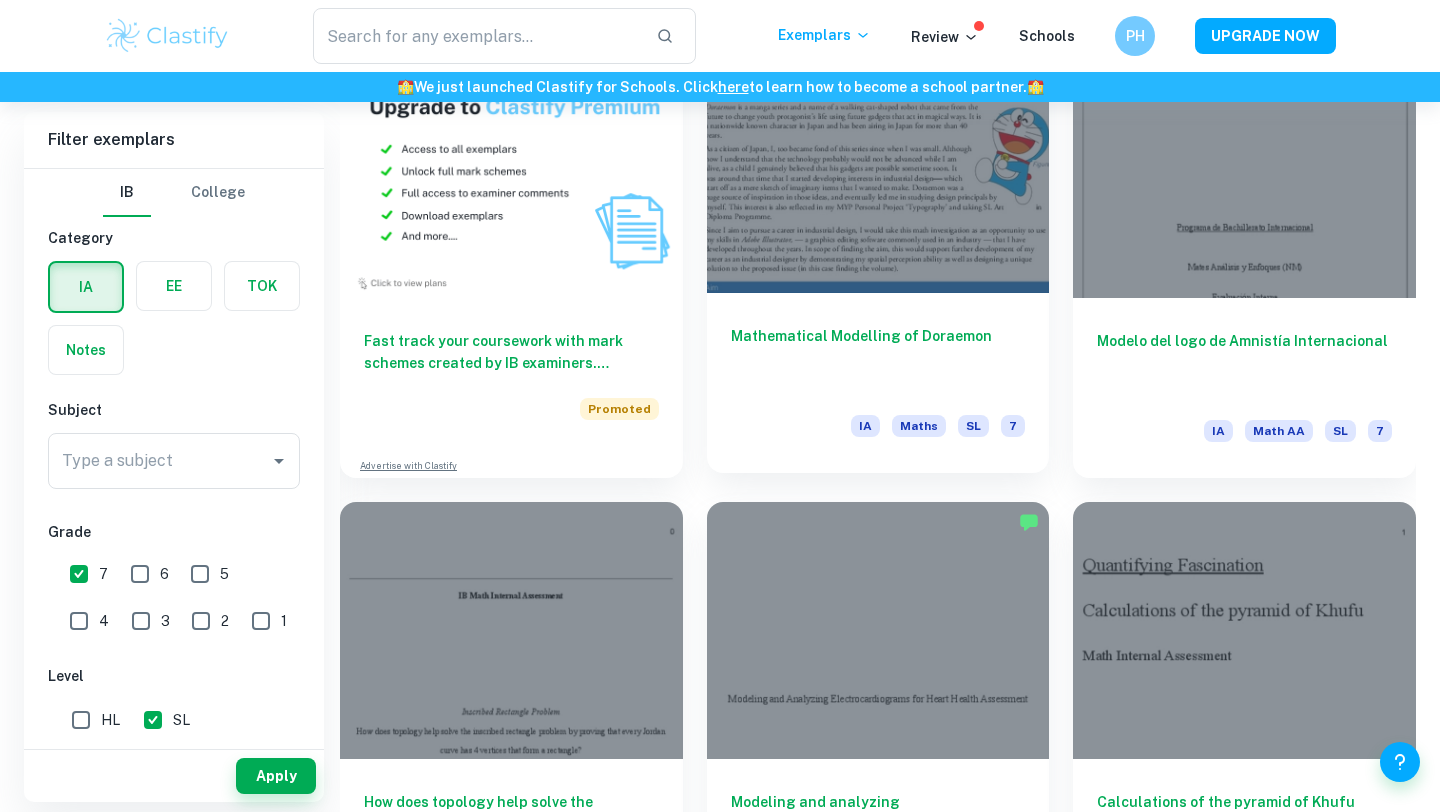 click at bounding box center [878, 164] 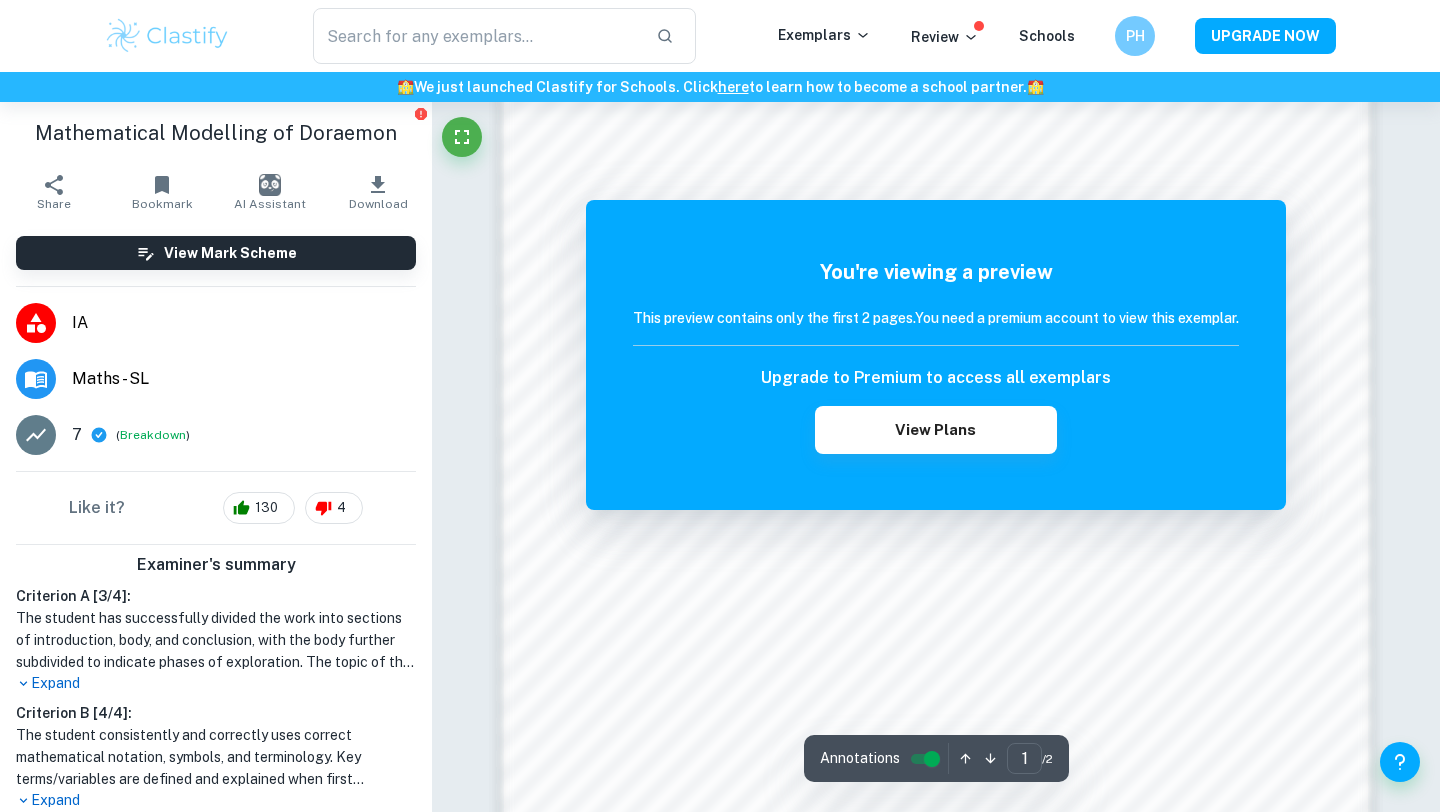 scroll, scrollTop: 1456, scrollLeft: 0, axis: vertical 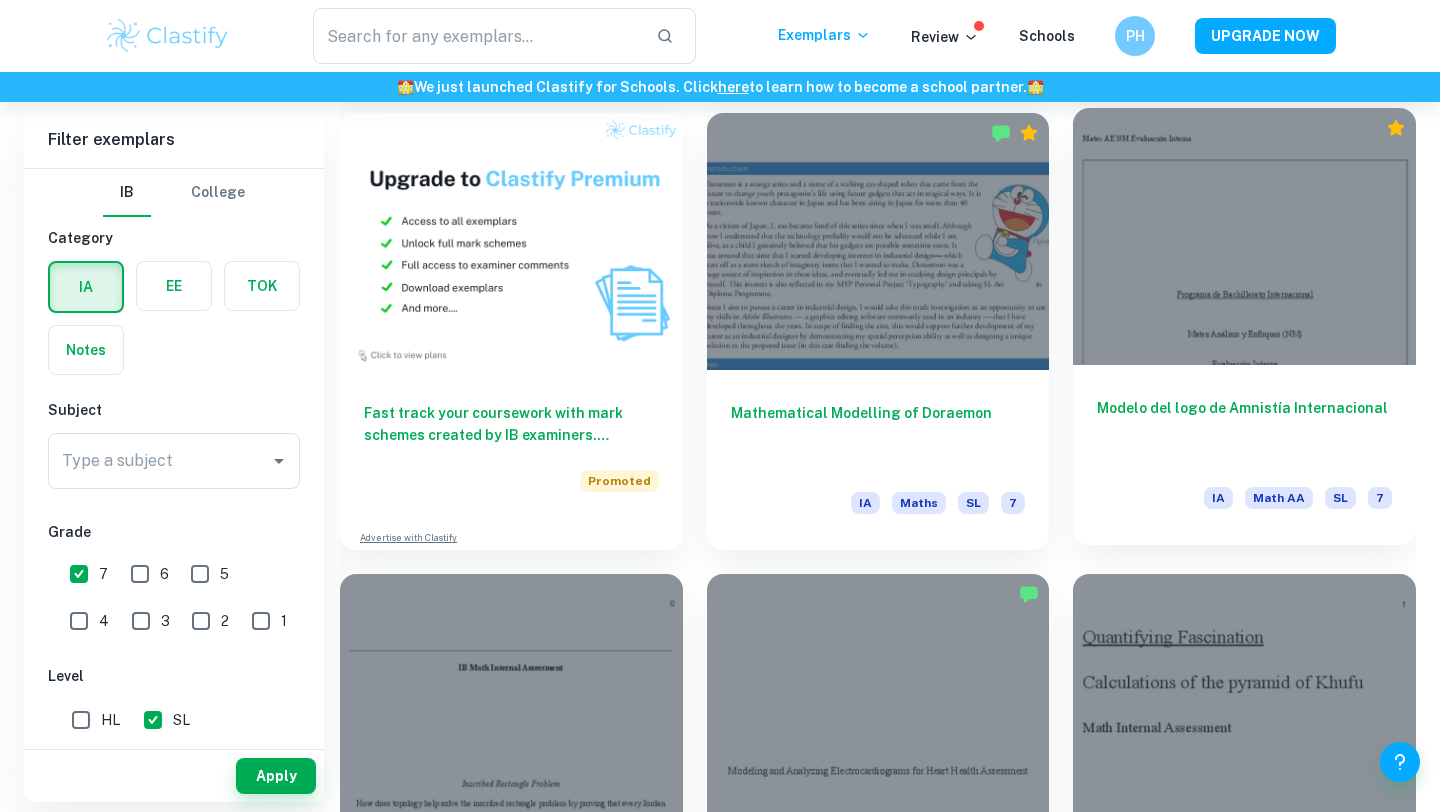 click at bounding box center [1244, 236] 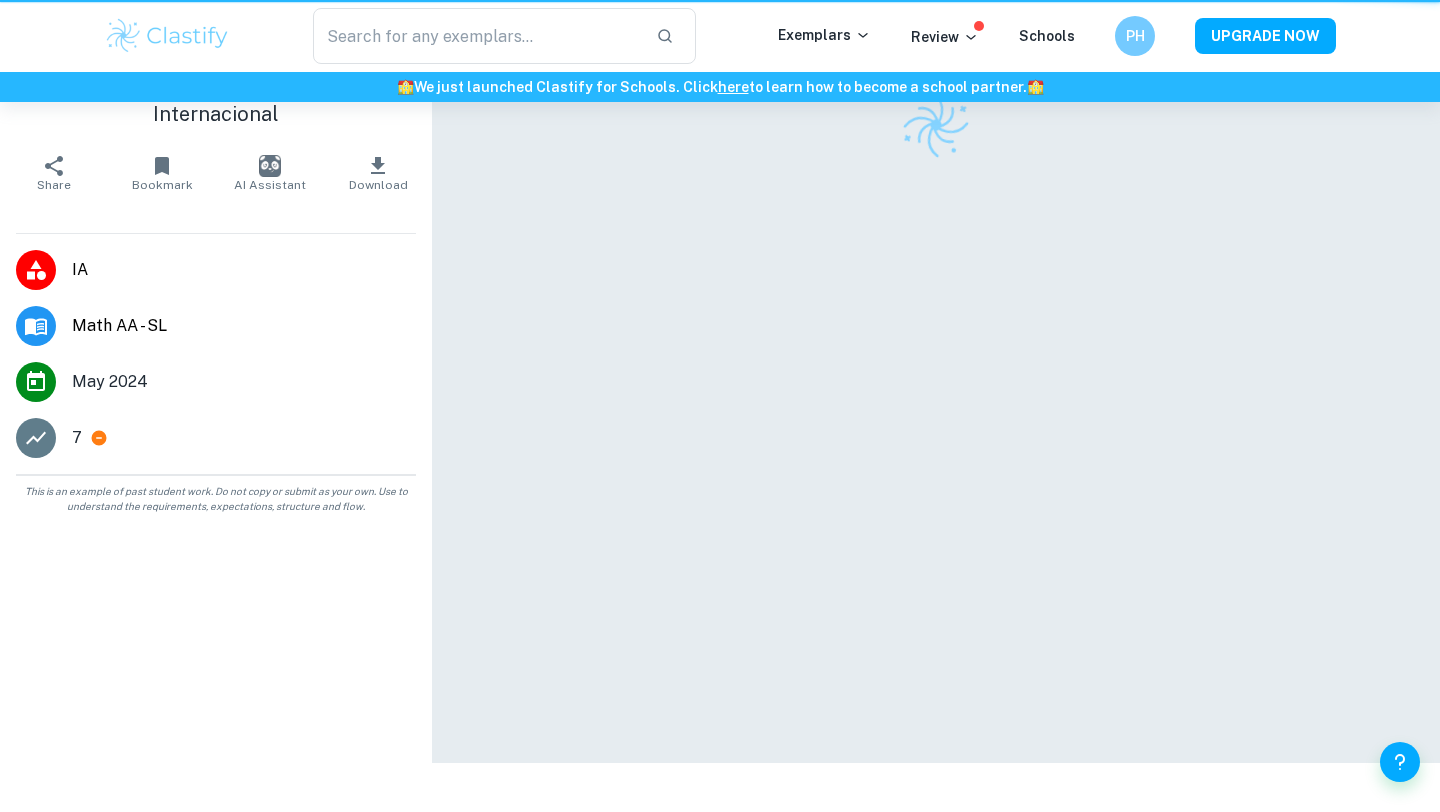 scroll, scrollTop: 0, scrollLeft: 0, axis: both 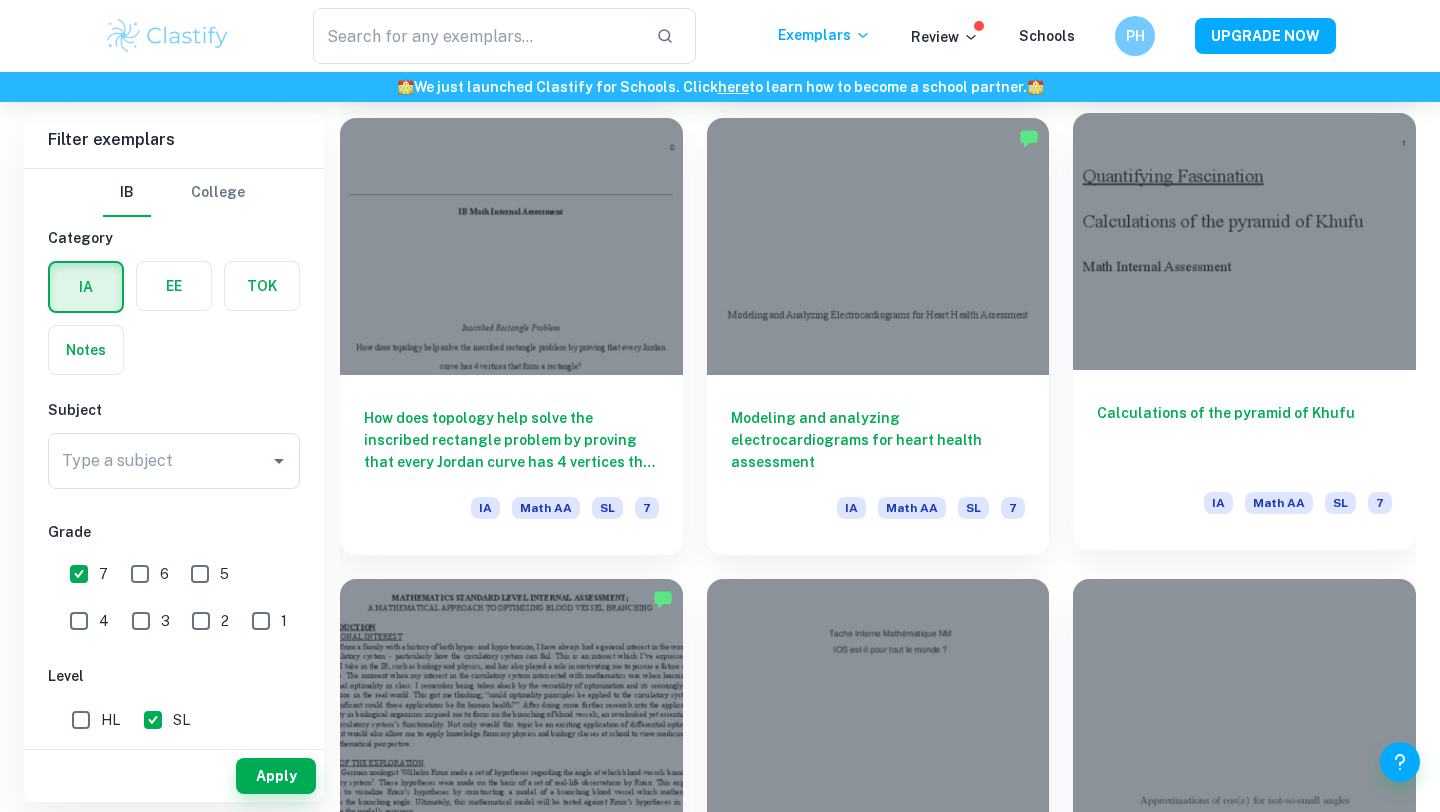 click at bounding box center [1244, 241] 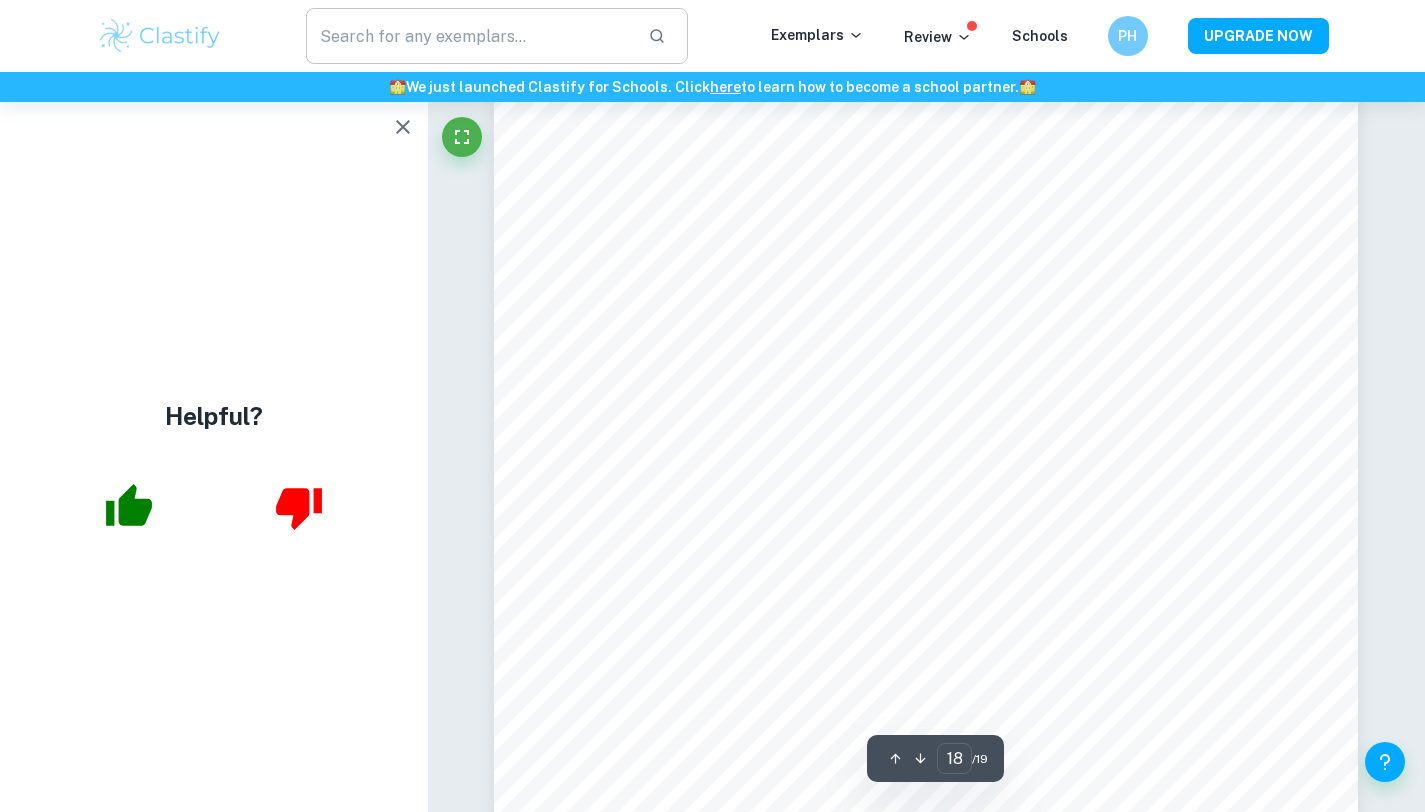 scroll, scrollTop: 21599, scrollLeft: 0, axis: vertical 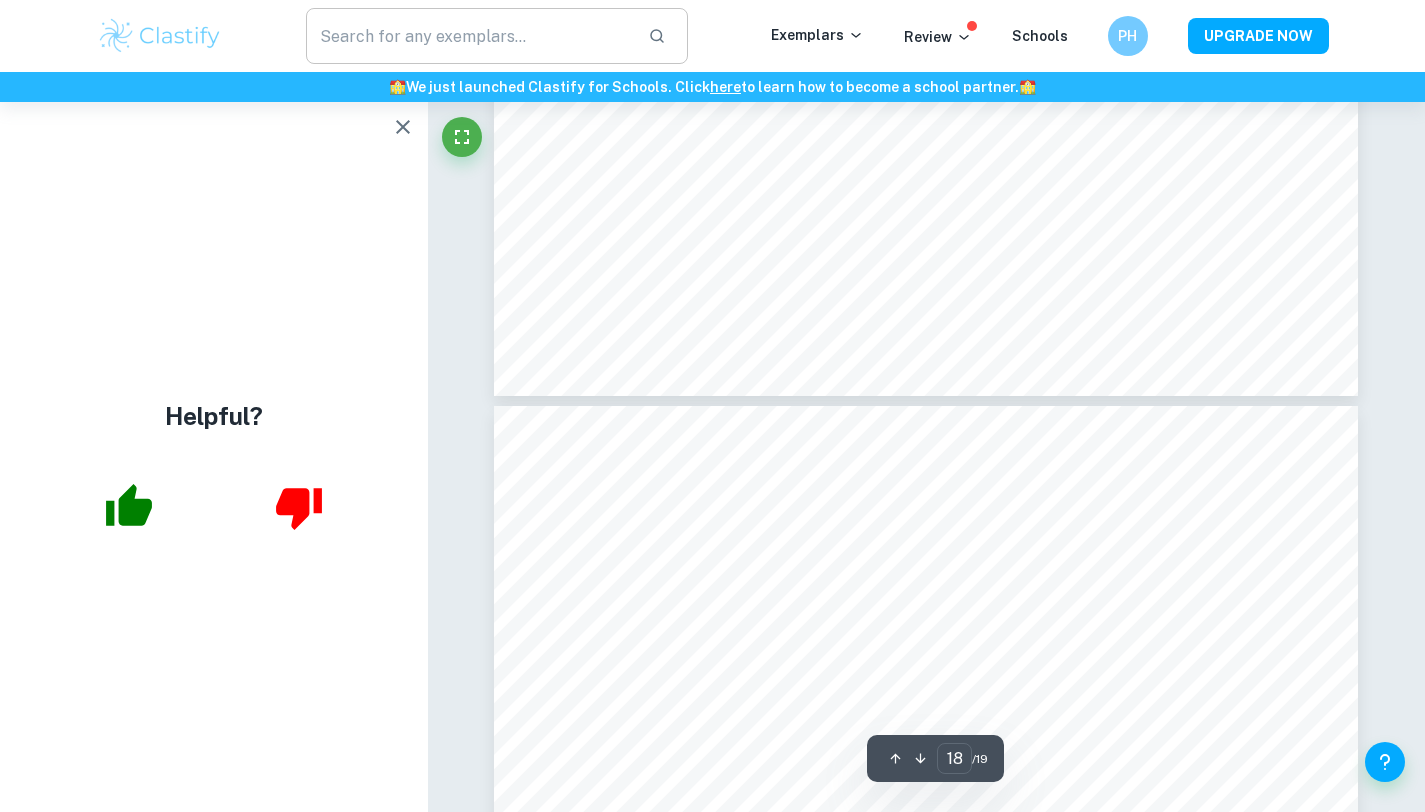 type on "17" 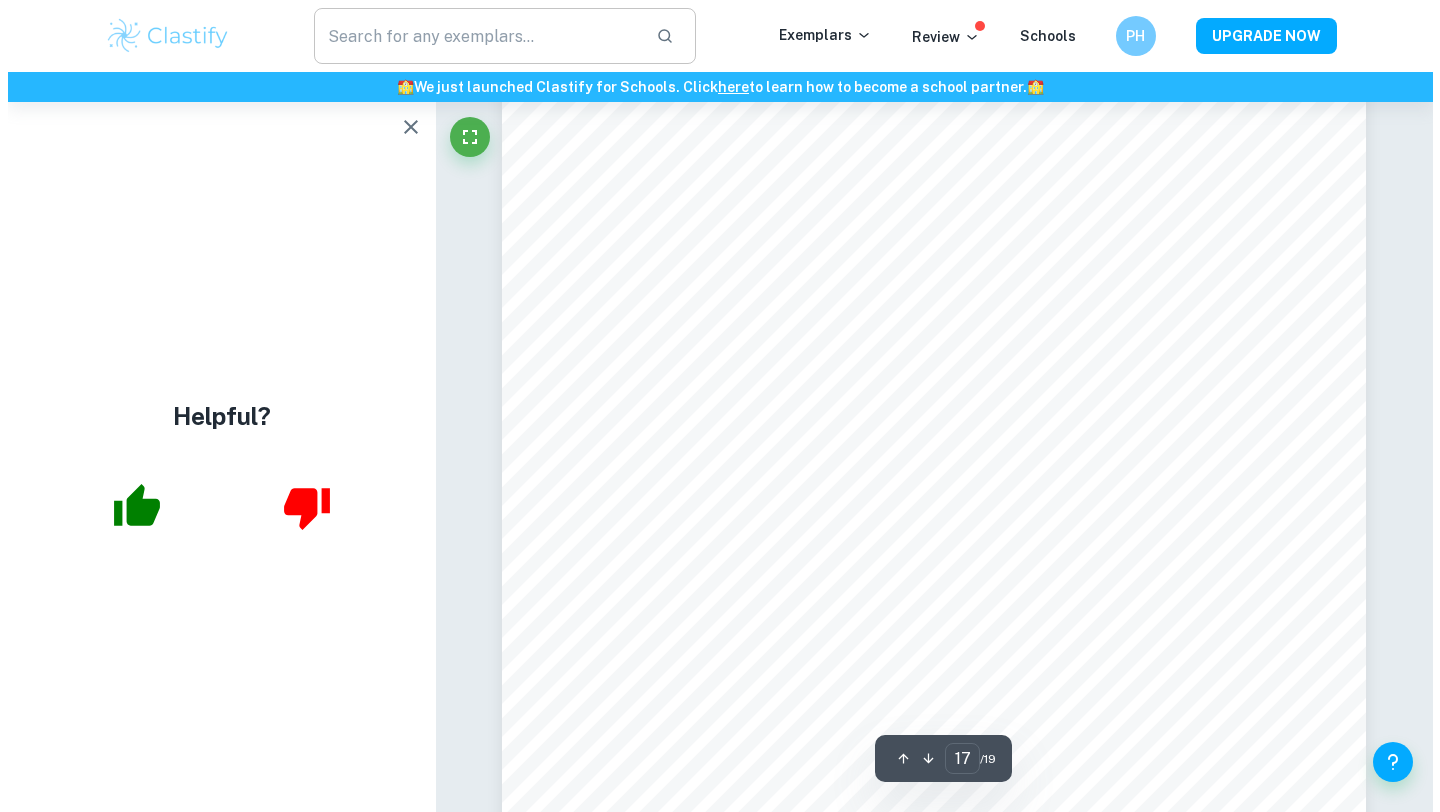 scroll, scrollTop: 20469, scrollLeft: 0, axis: vertical 